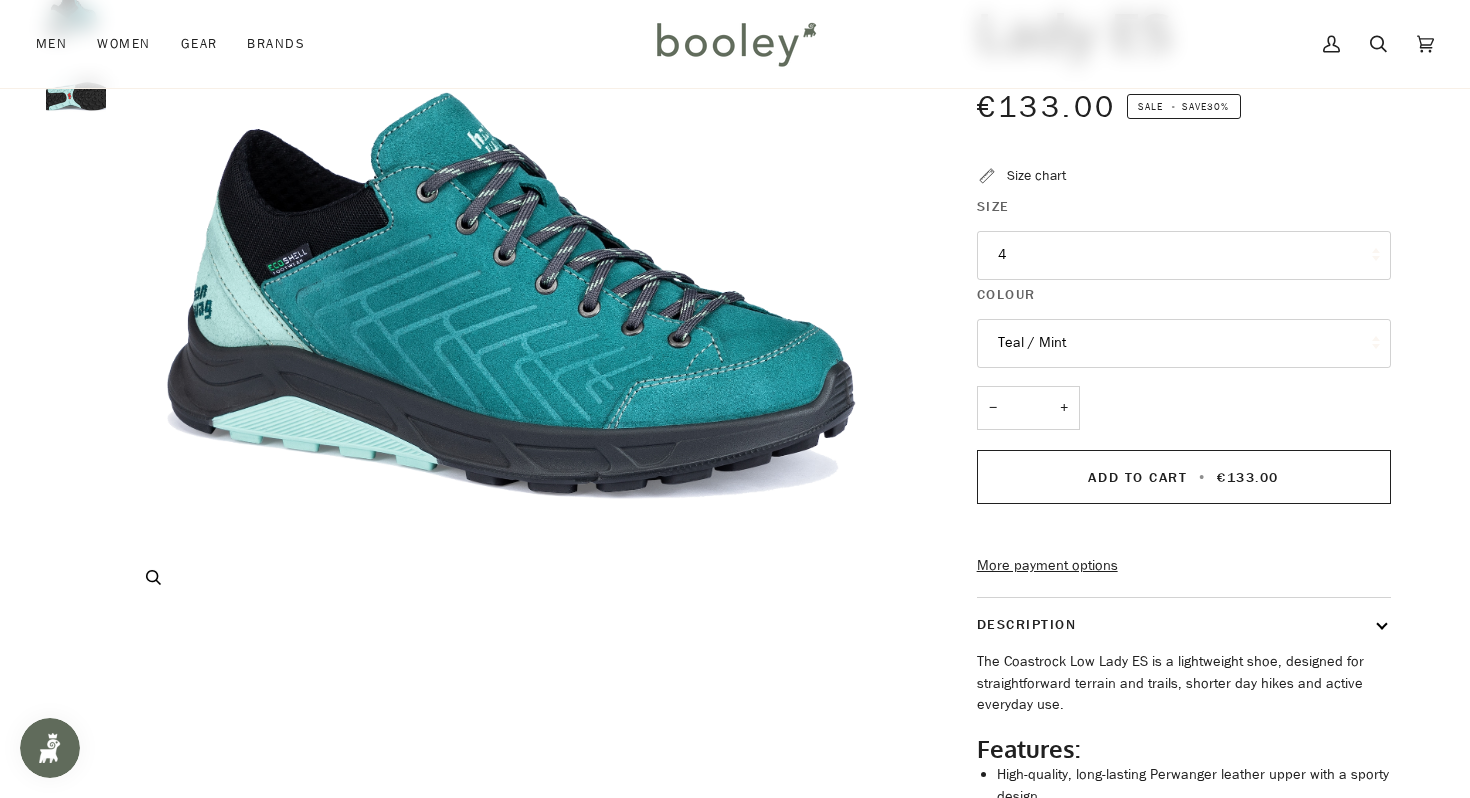 scroll, scrollTop: 318, scrollLeft: 0, axis: vertical 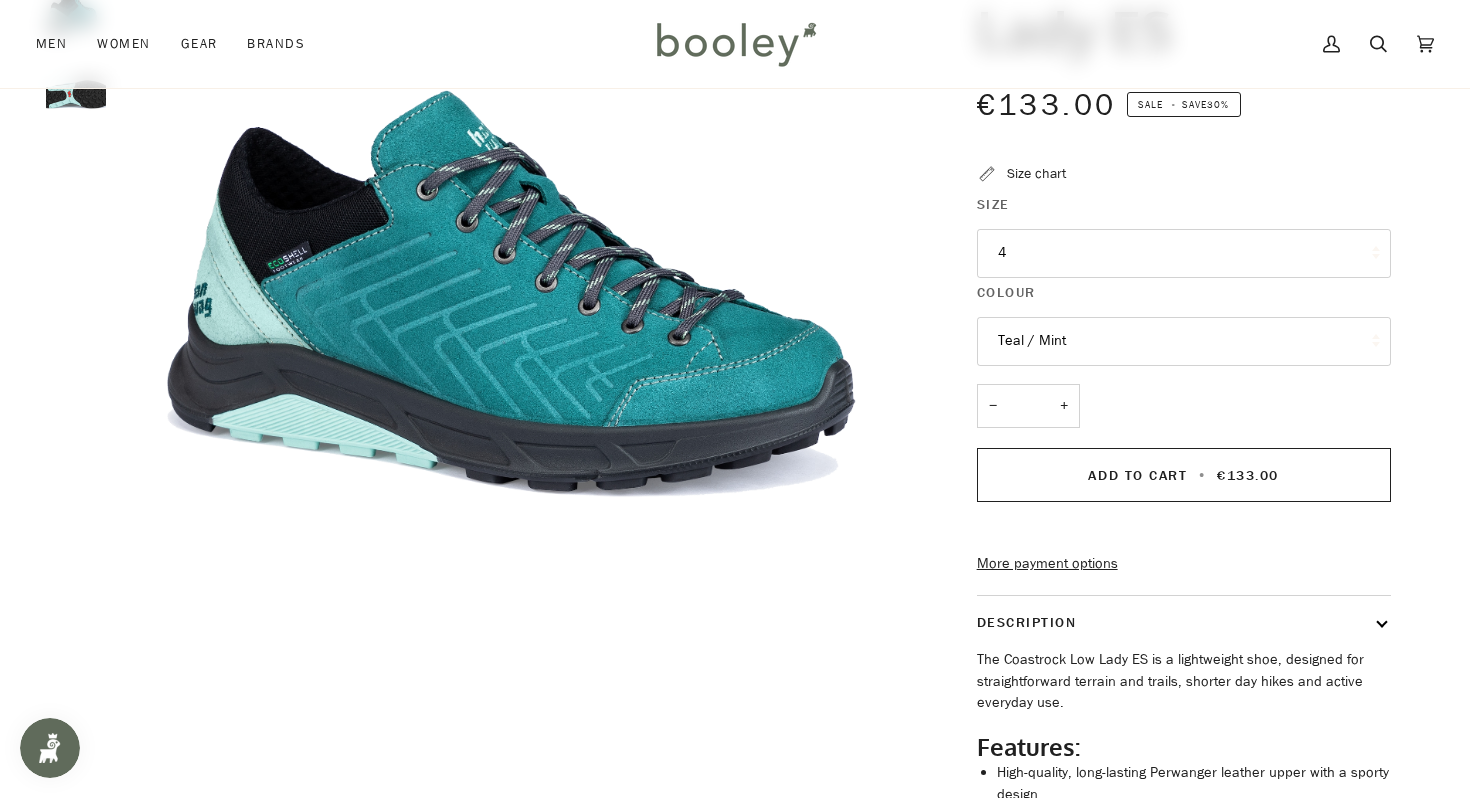 click on "4" at bounding box center (1184, 253) 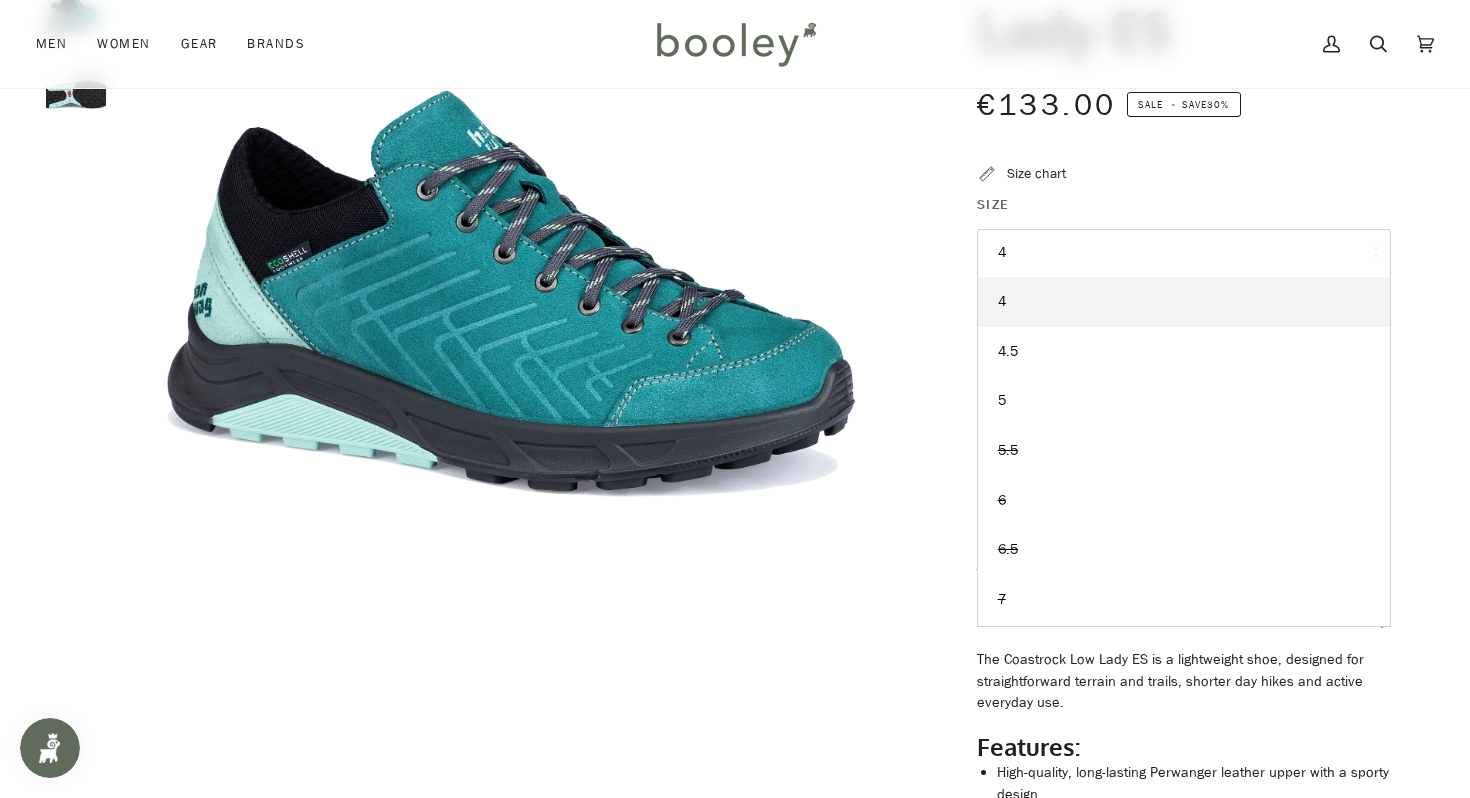 click on "The Coastrock Low Lady ES is a lightweight shoe, designed for straightforward terrain and trails, shorter day hikes and active everyday use." at bounding box center [1184, 681] 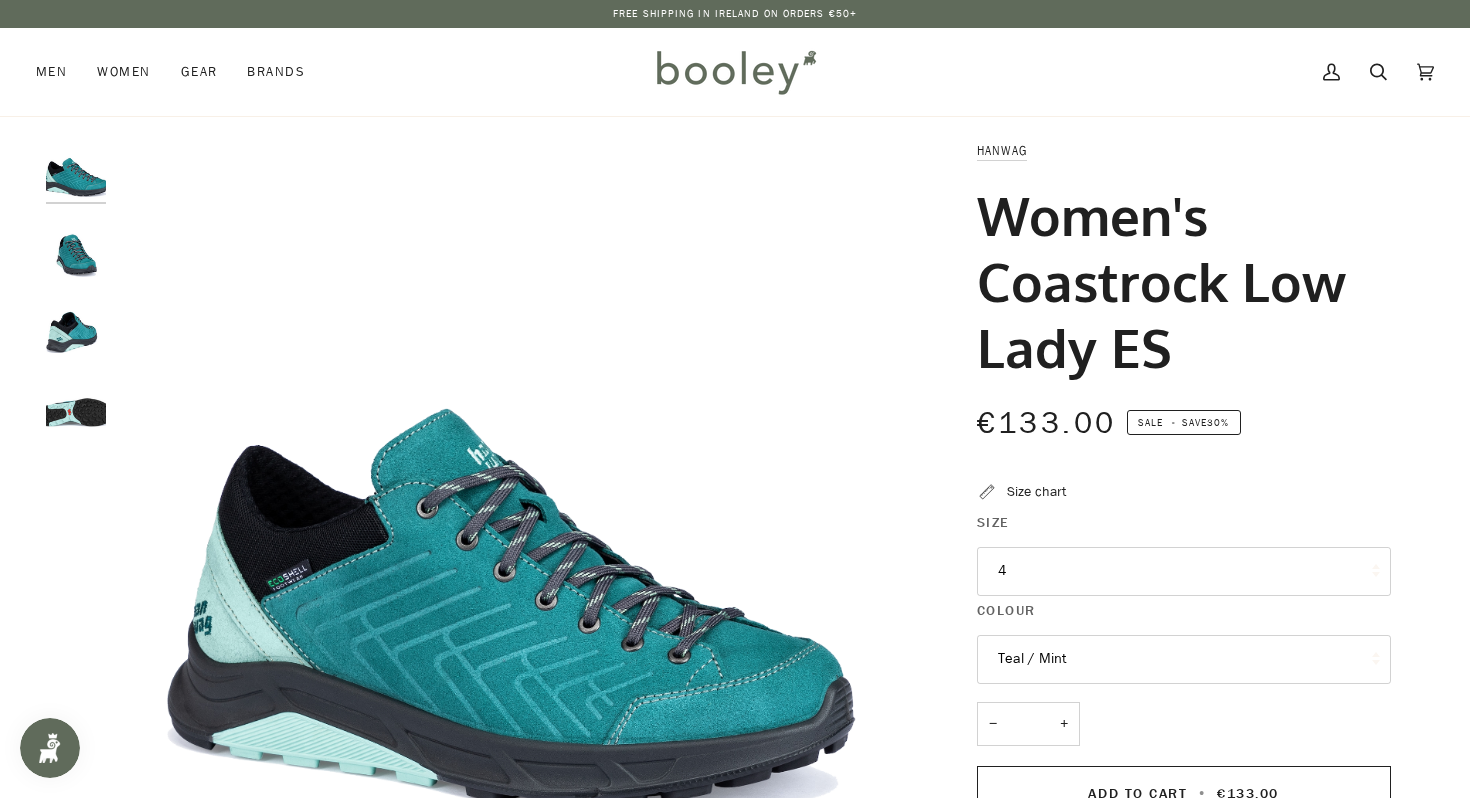 scroll, scrollTop: 0, scrollLeft: 0, axis: both 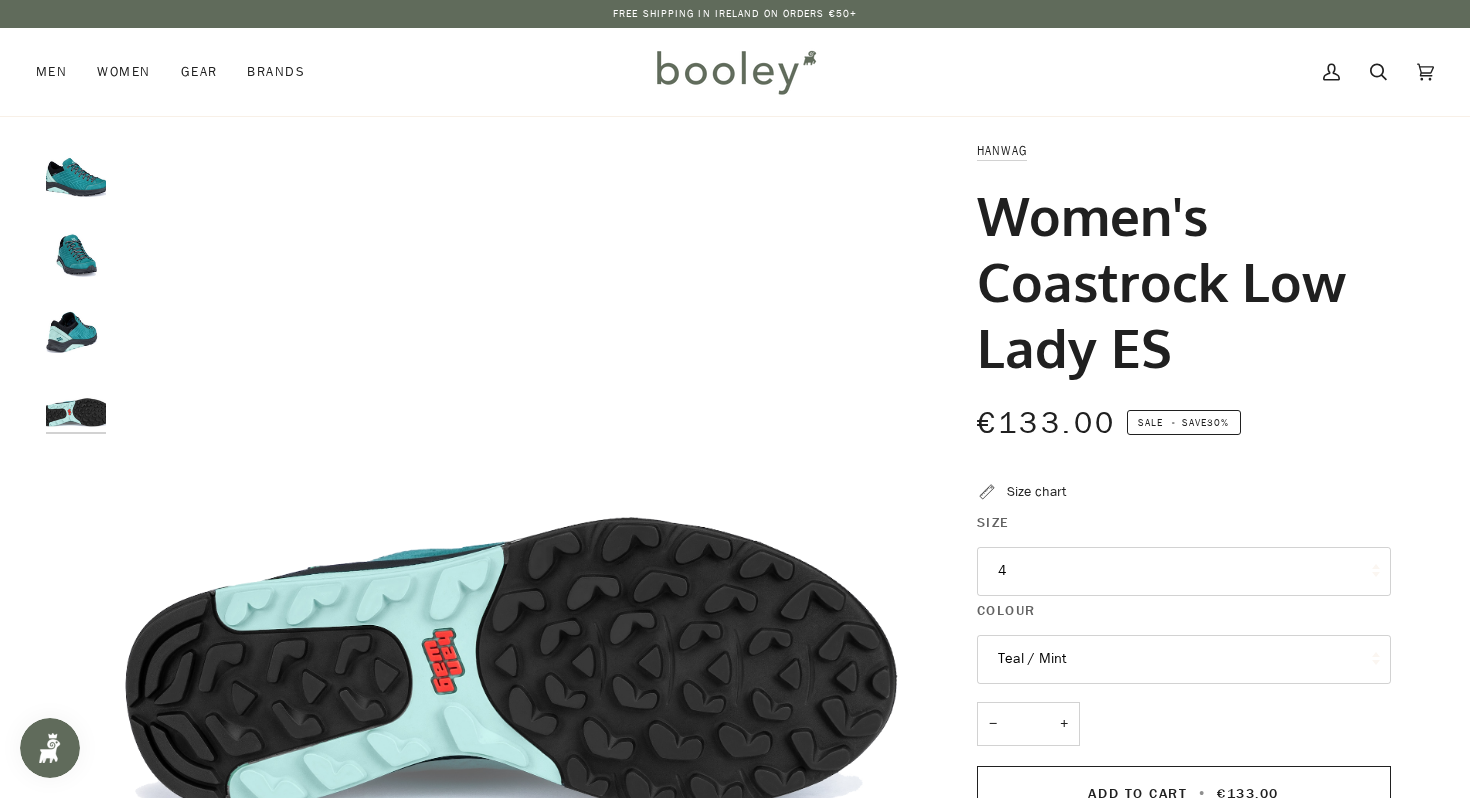 click at bounding box center (81, 293) 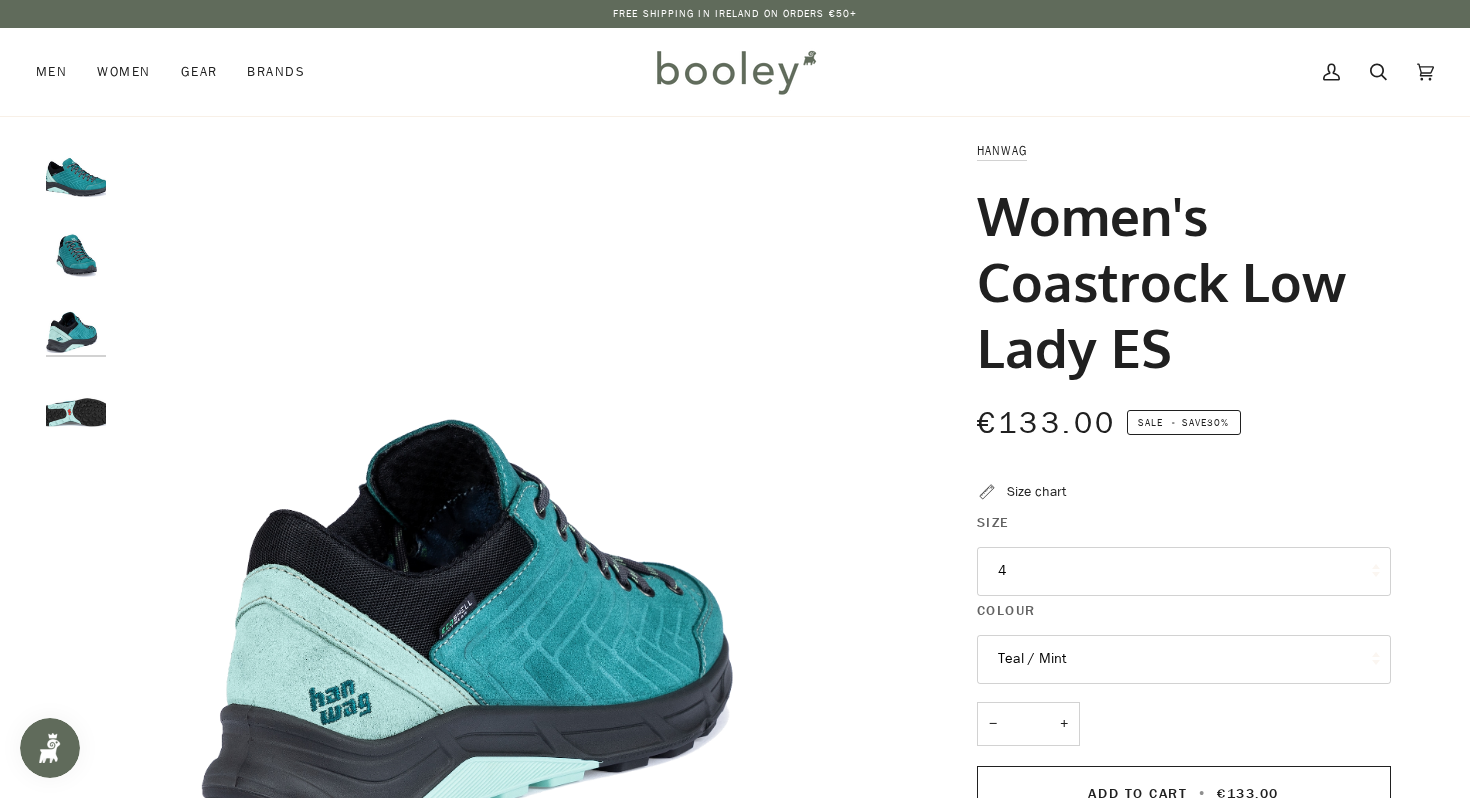 click at bounding box center [81, 293] 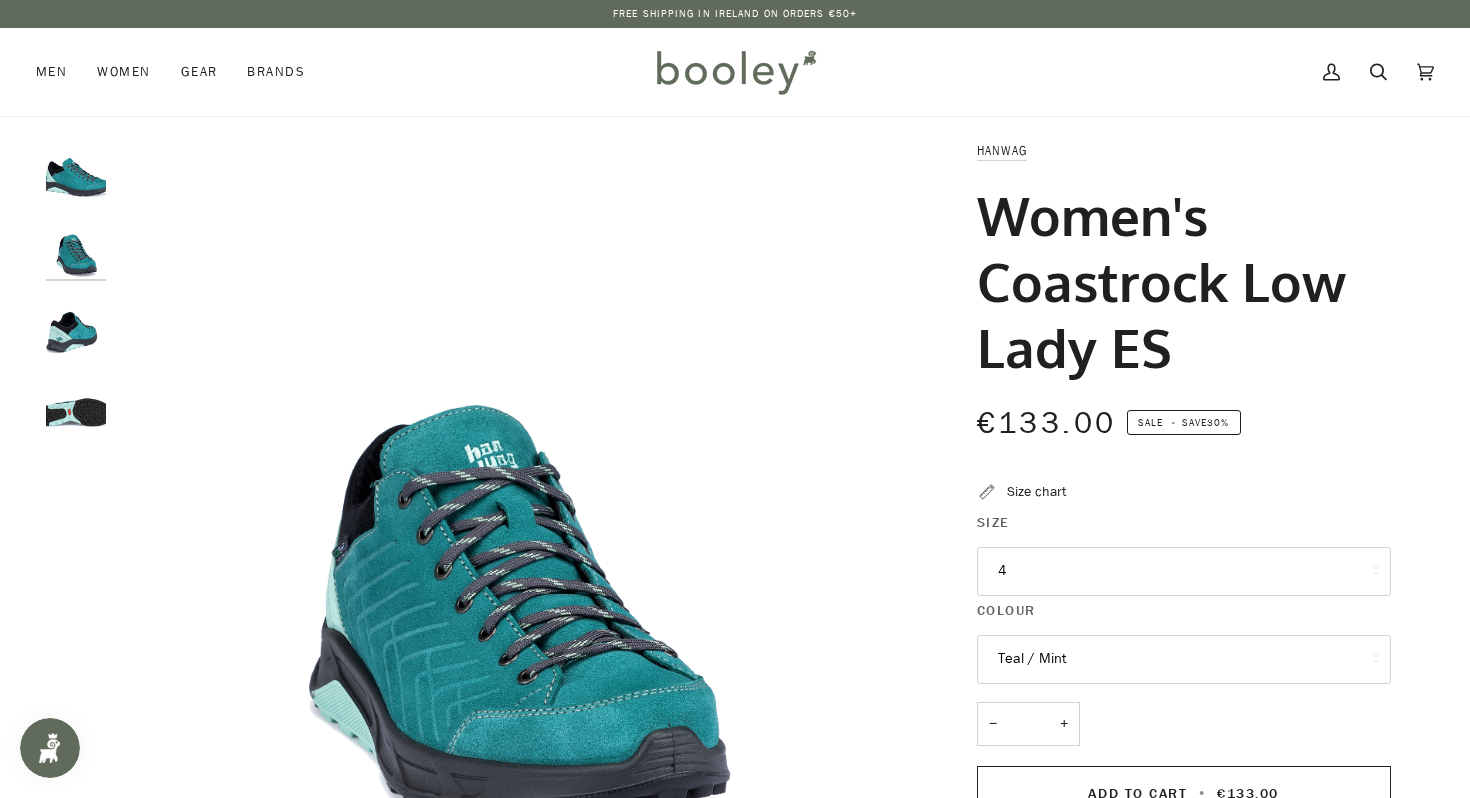click at bounding box center (76, 170) 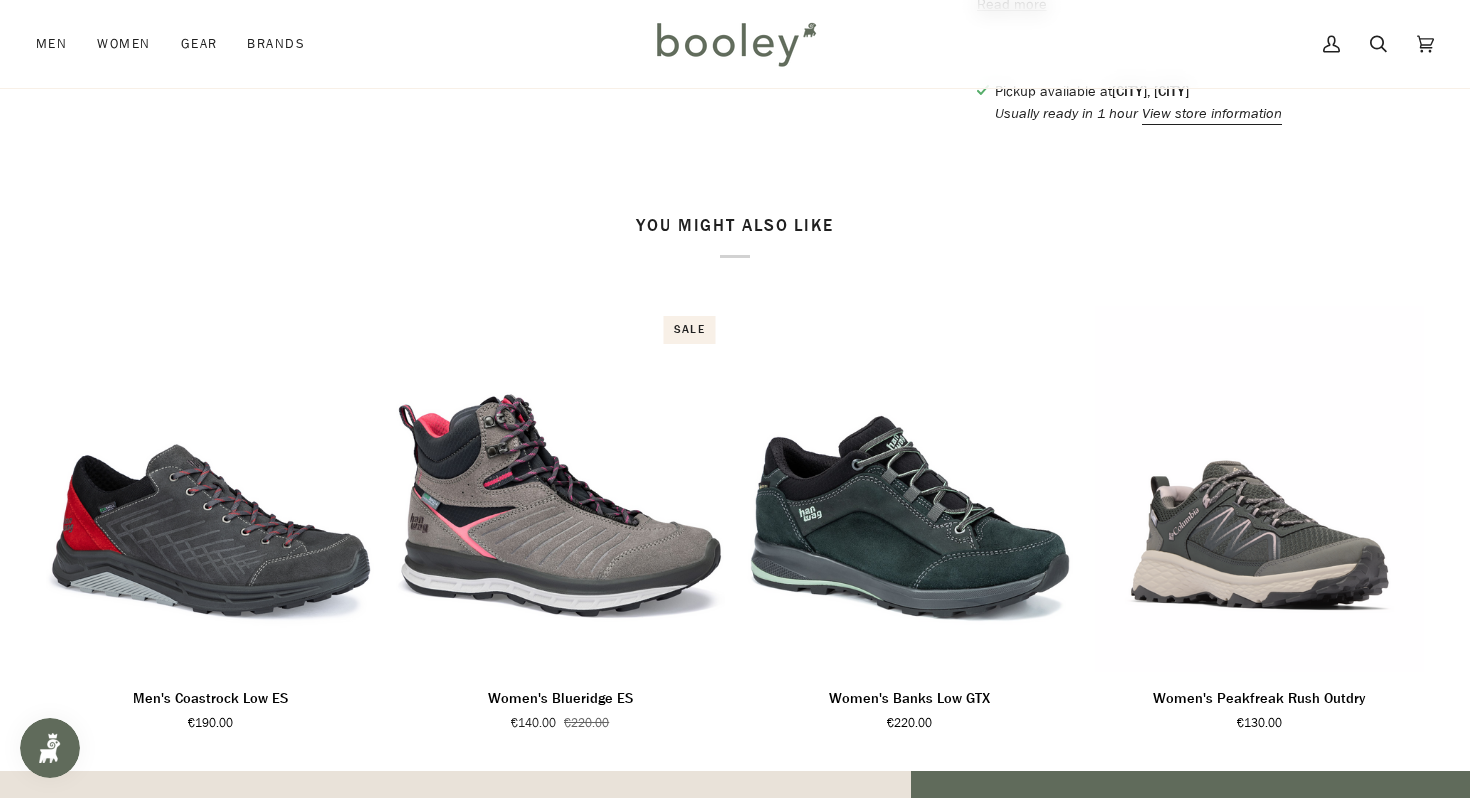 scroll, scrollTop: 1188, scrollLeft: 0, axis: vertical 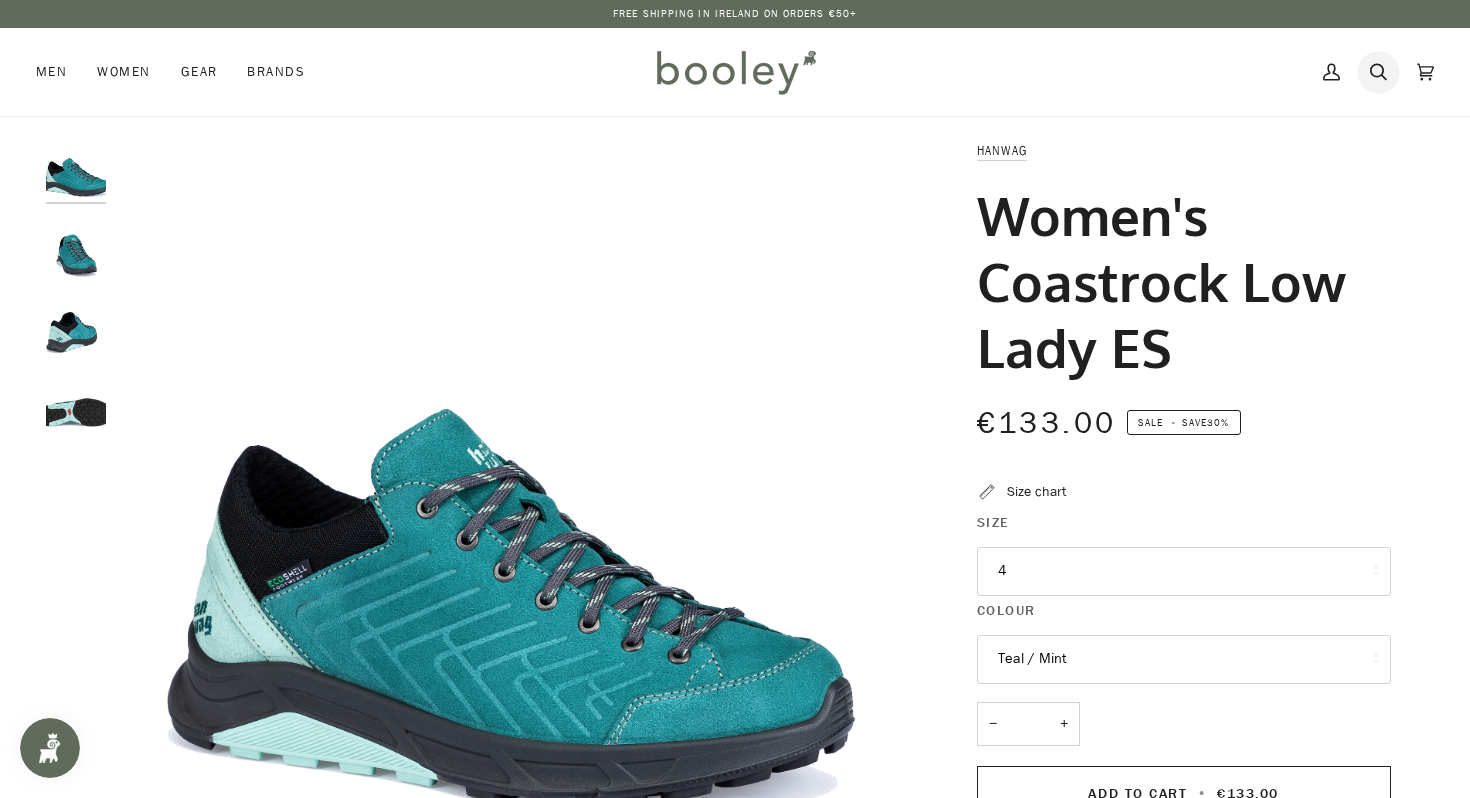 click on "Search" at bounding box center (1378, 72) 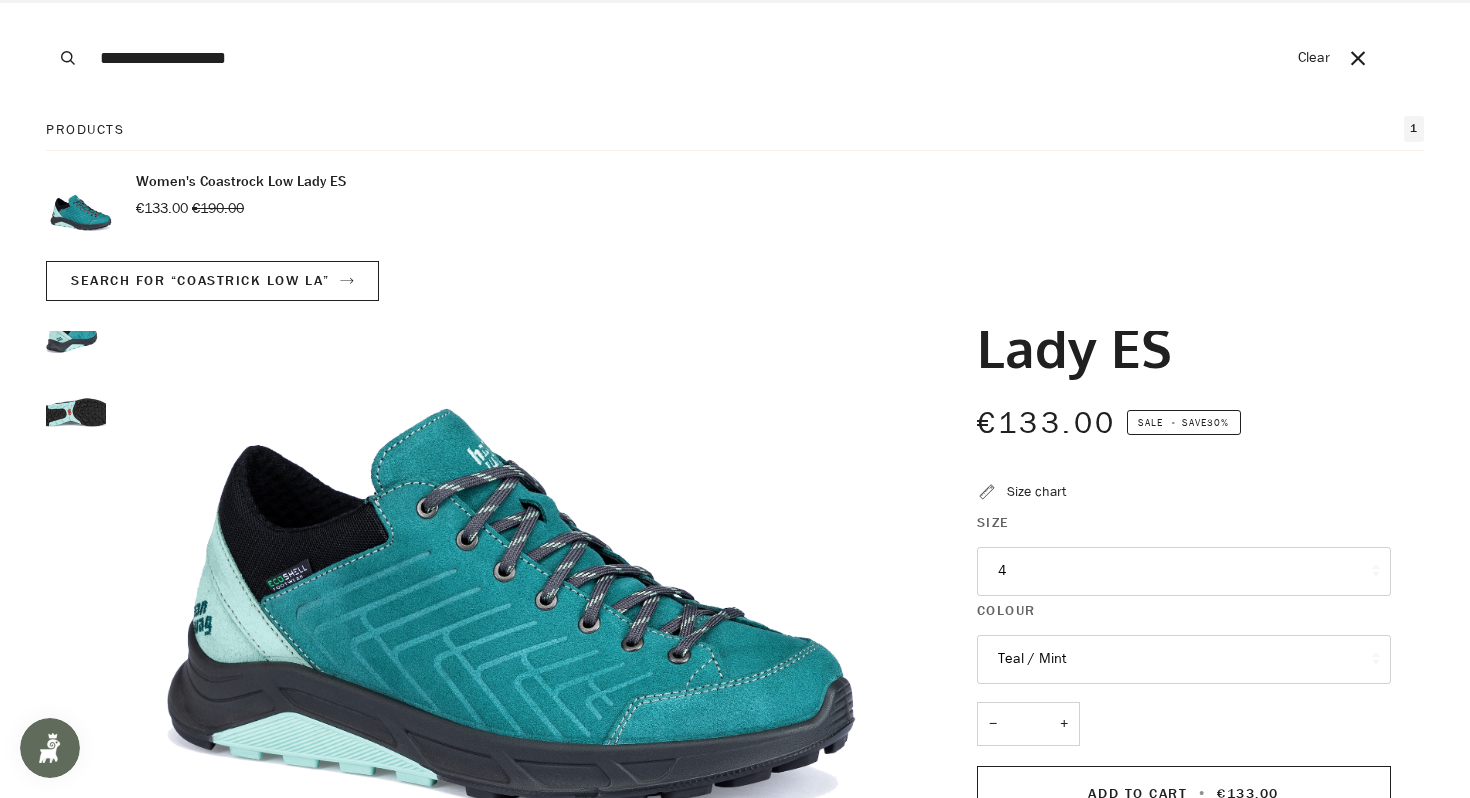 type on "**********" 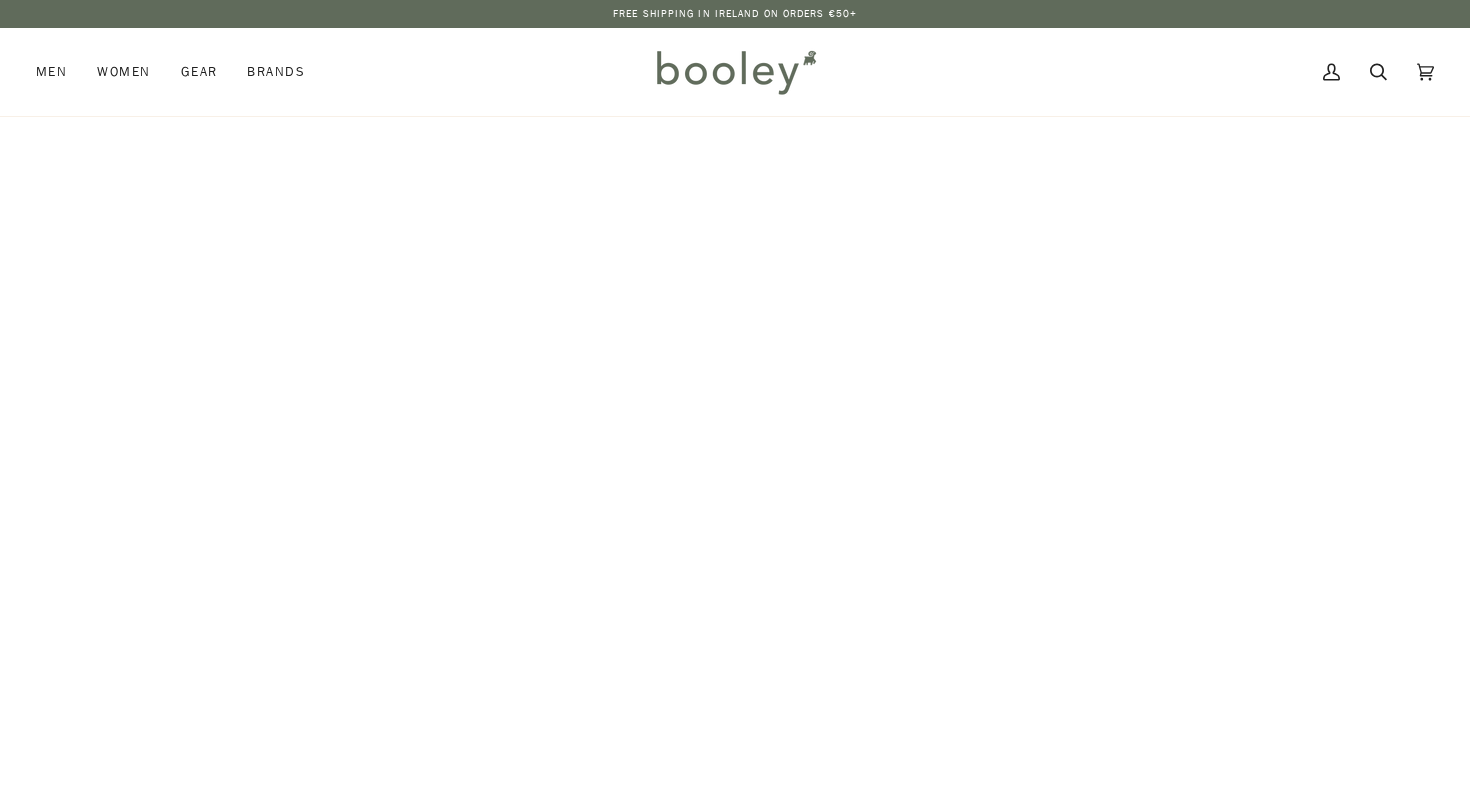 scroll, scrollTop: 0, scrollLeft: 0, axis: both 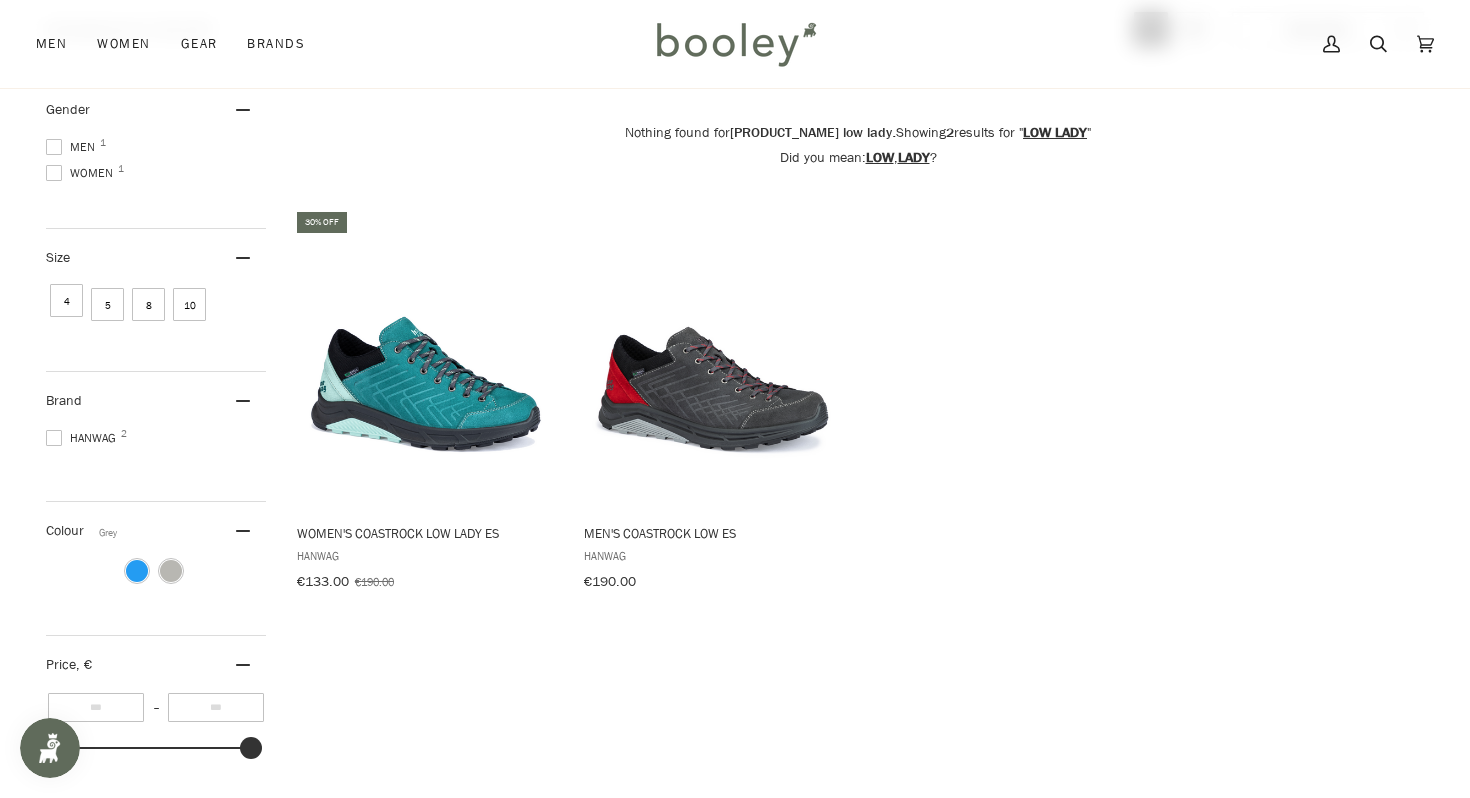 click at bounding box center [171, 571] 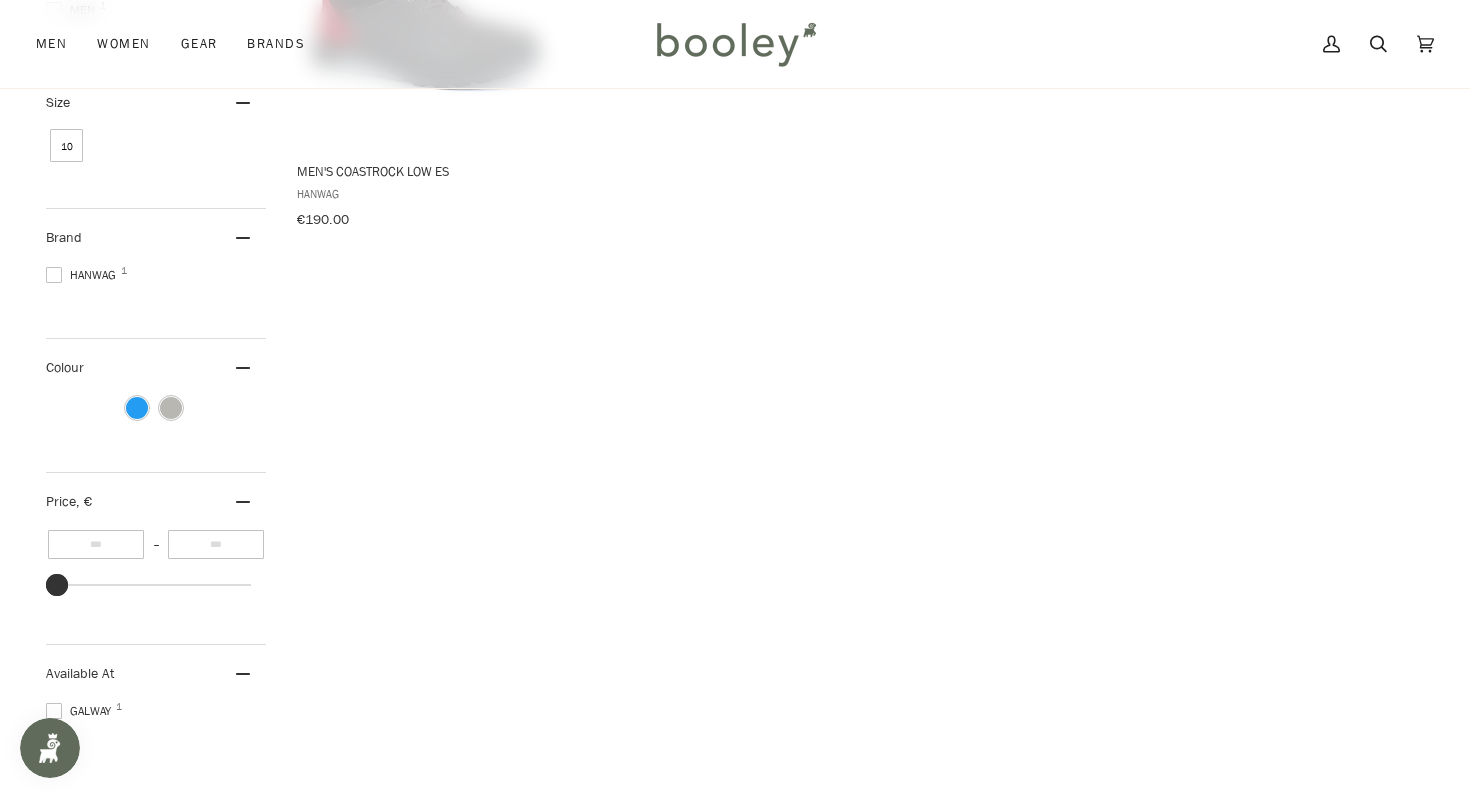 scroll, scrollTop: 485, scrollLeft: 0, axis: vertical 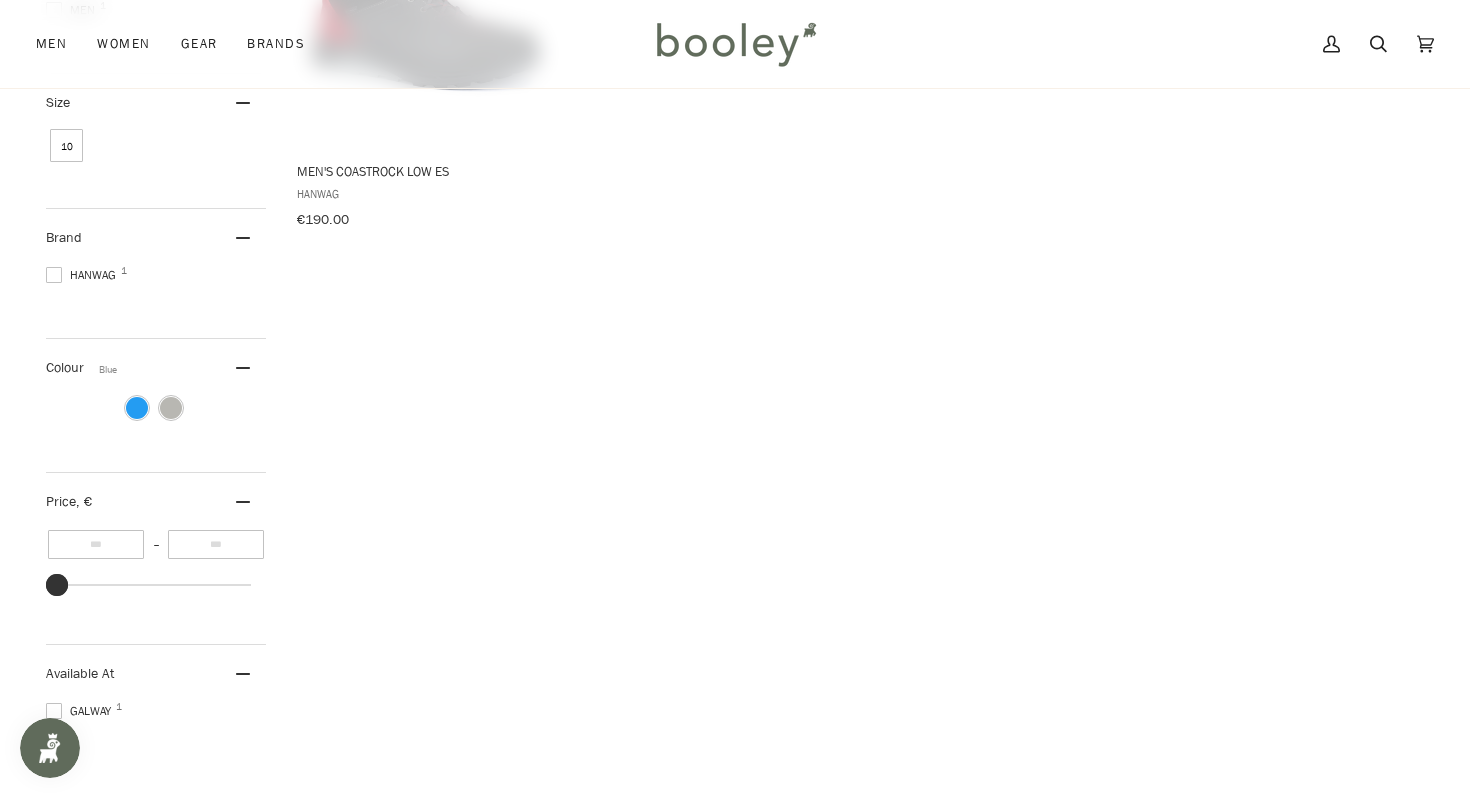 click at bounding box center (137, 408) 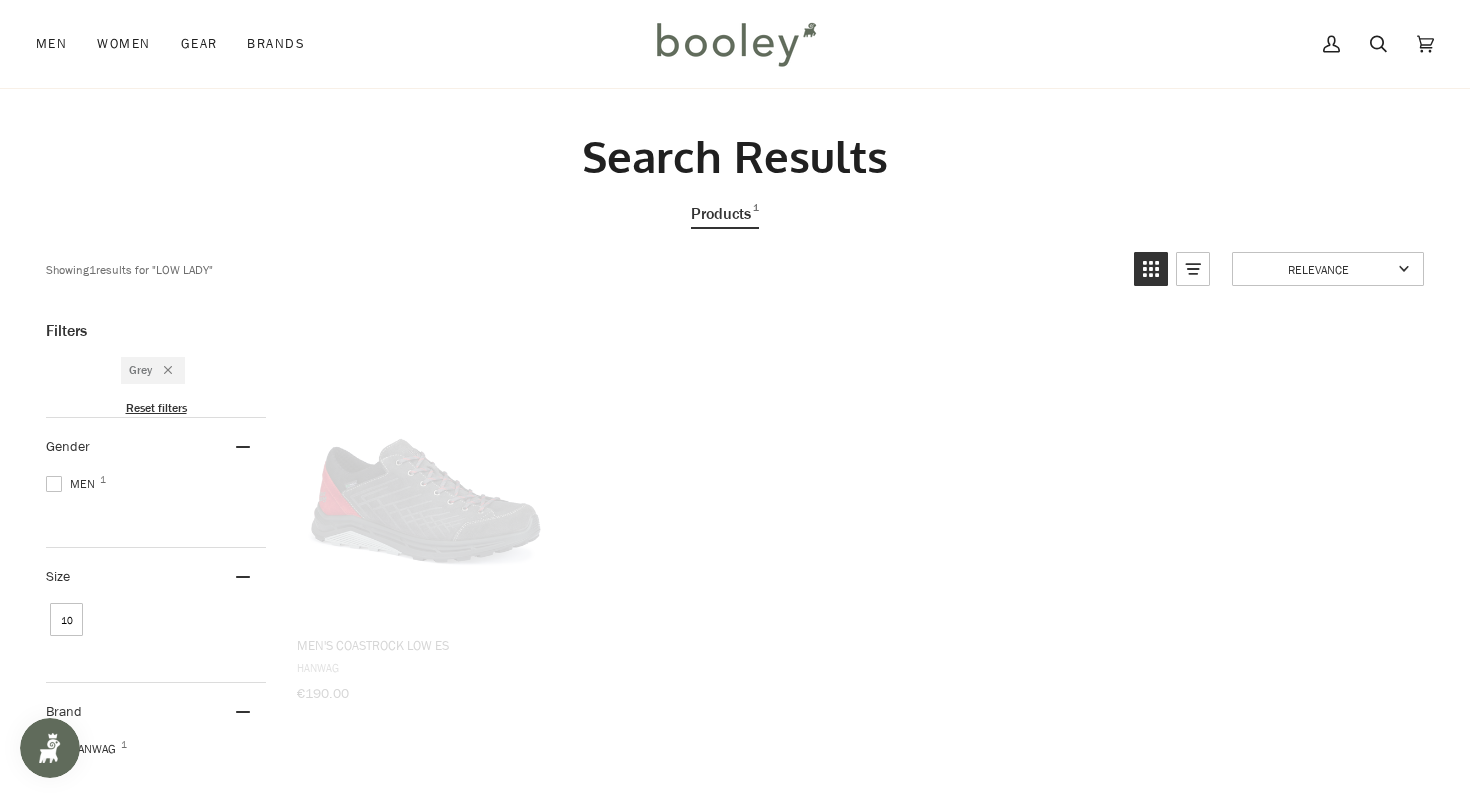 scroll, scrollTop: 0, scrollLeft: 0, axis: both 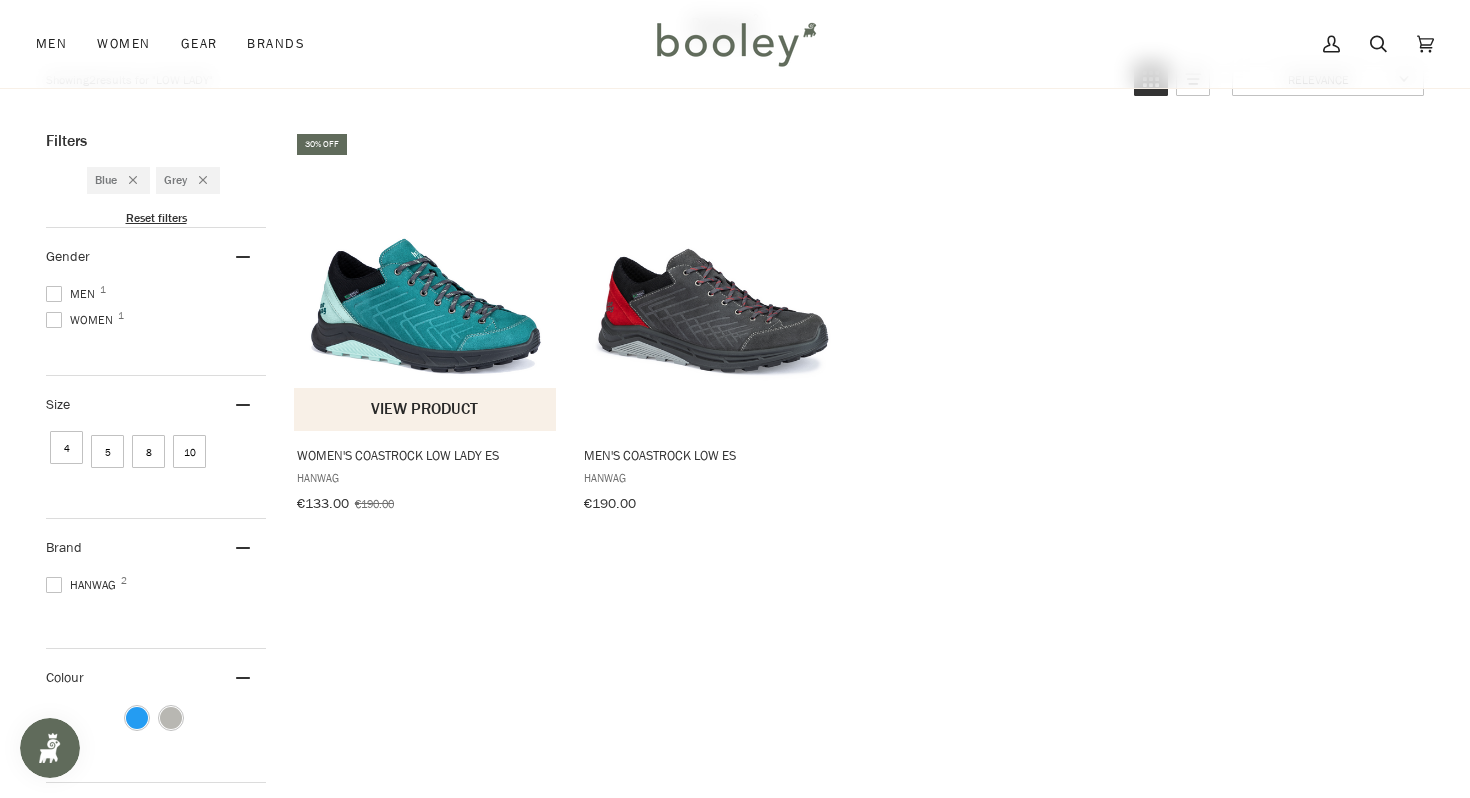 click at bounding box center (426, 280) 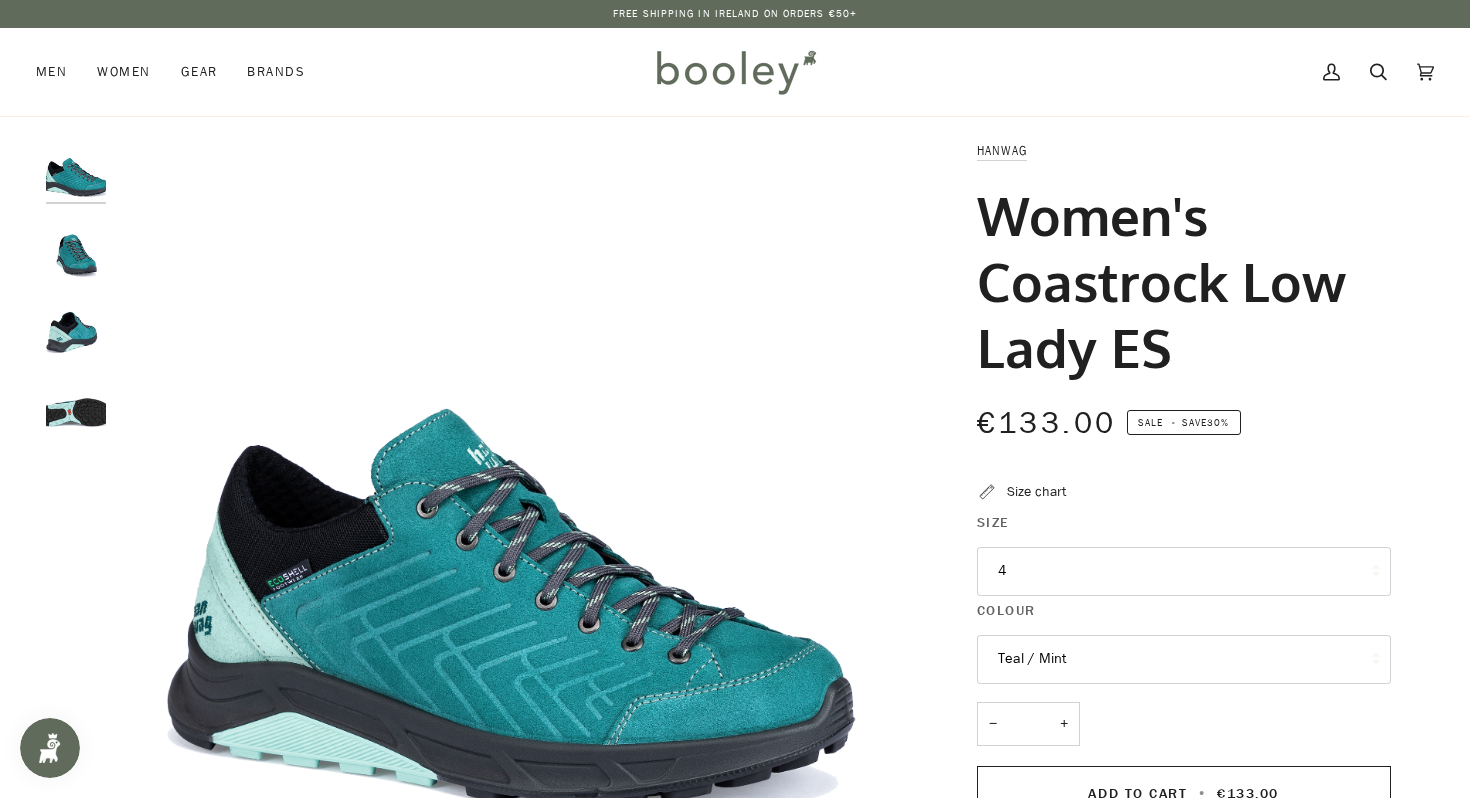 scroll, scrollTop: 0, scrollLeft: 0, axis: both 